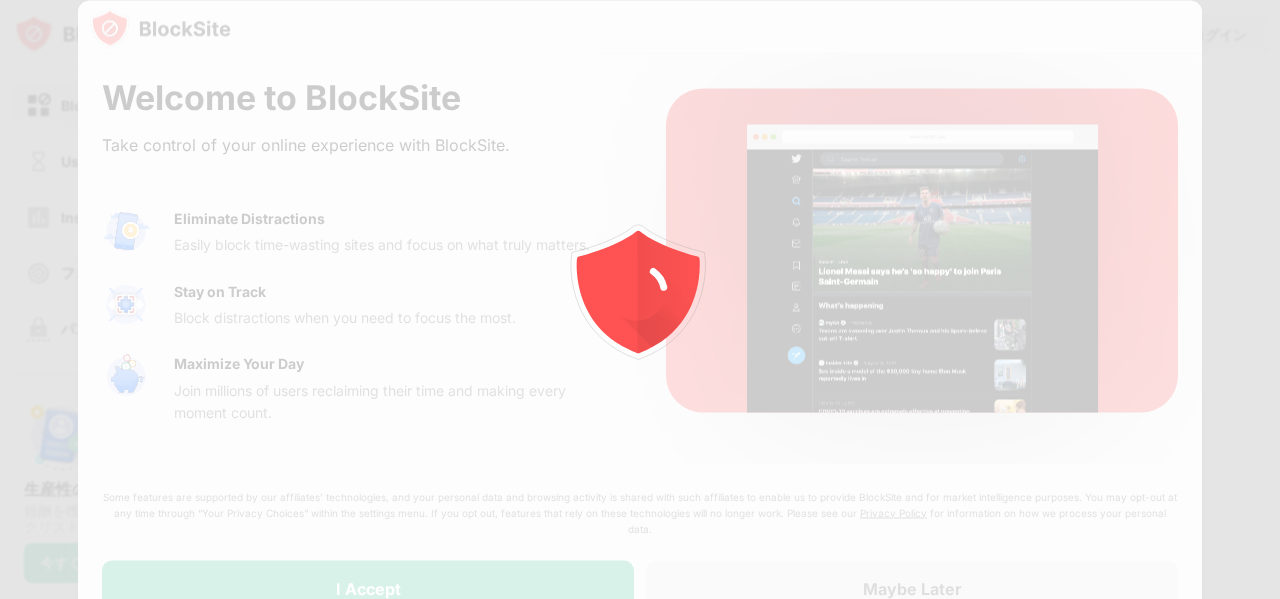scroll, scrollTop: 0, scrollLeft: 0, axis: both 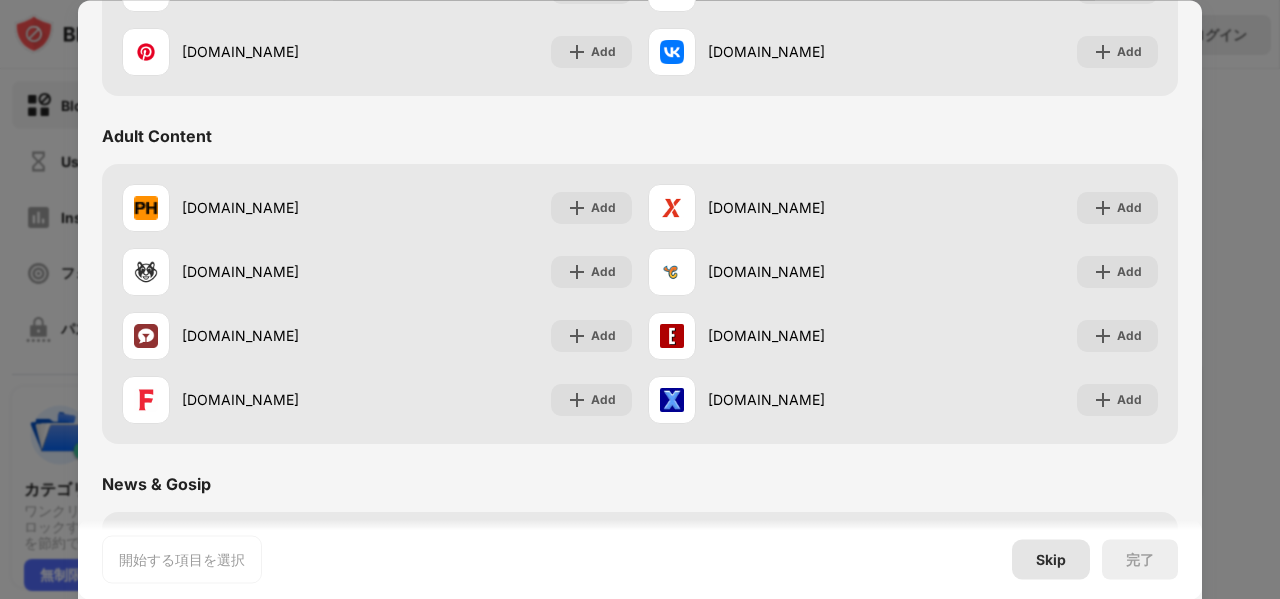 click on "Skip" at bounding box center (1051, 559) 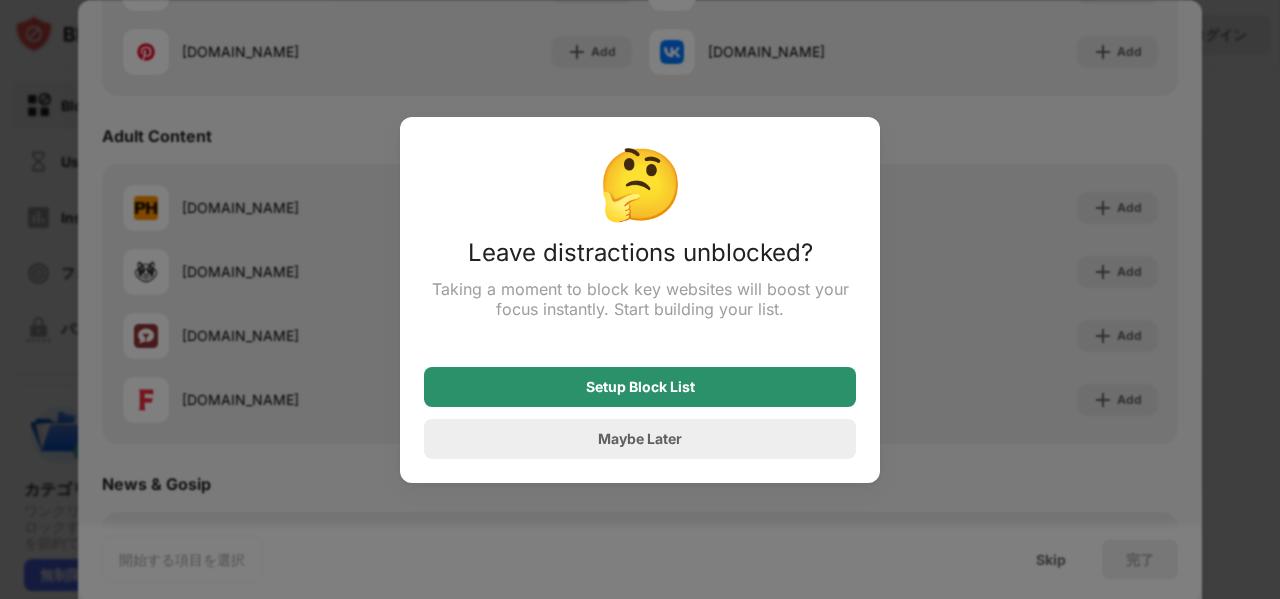 click on "Setup Block List" at bounding box center [640, 387] 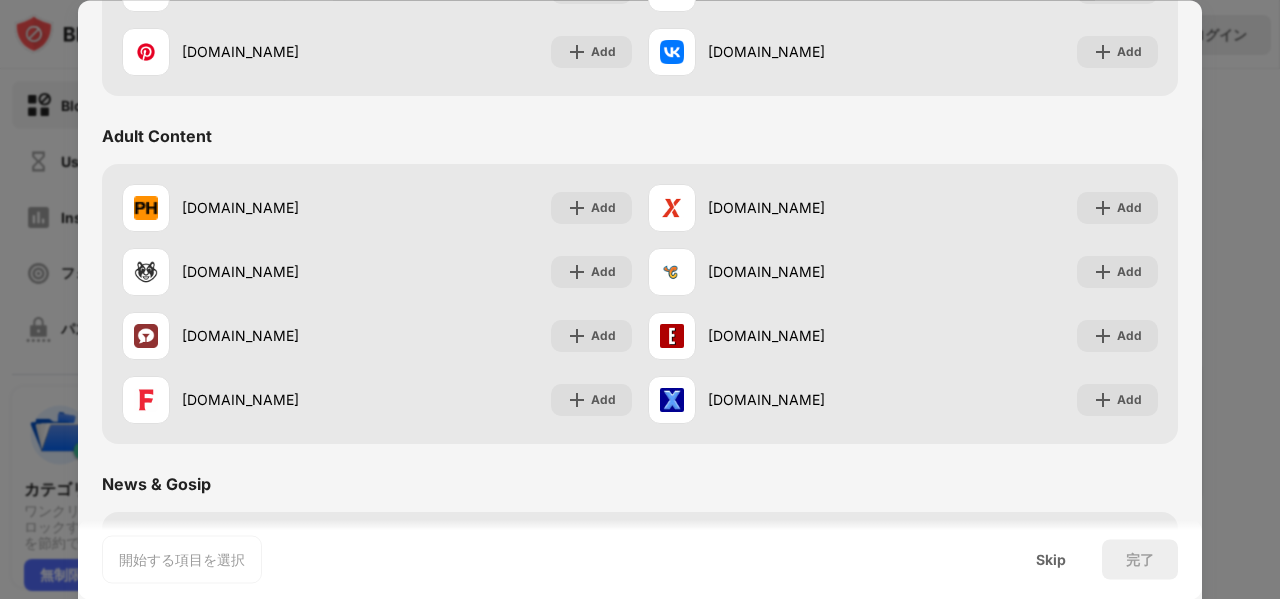 click at bounding box center (640, 299) 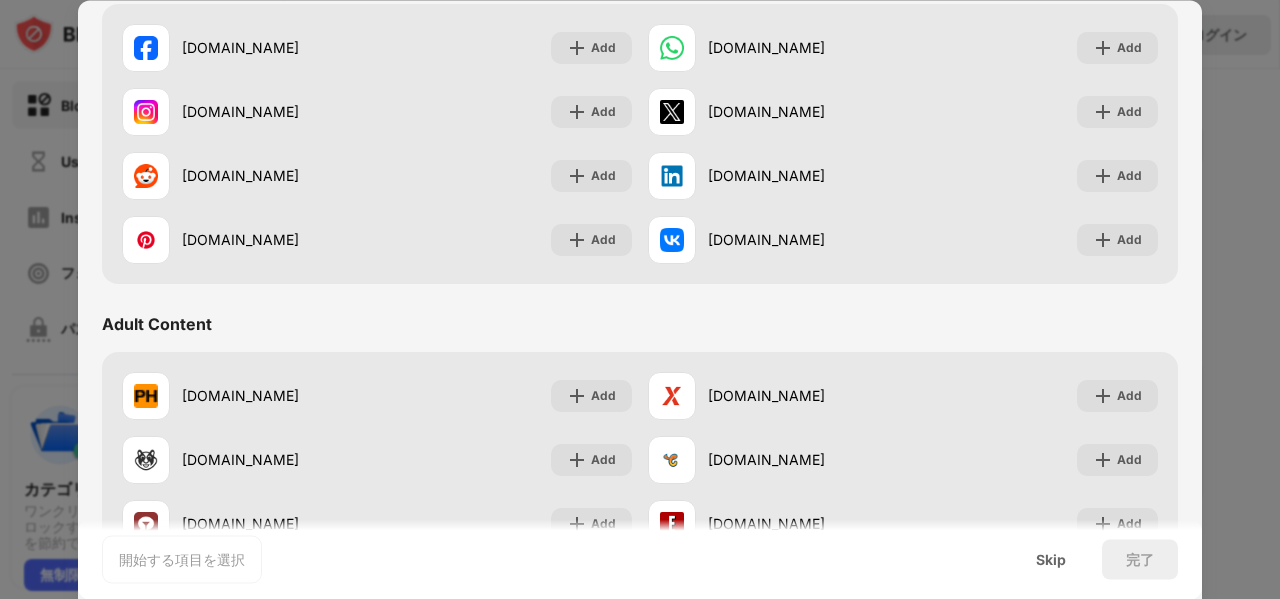 scroll, scrollTop: 600, scrollLeft: 0, axis: vertical 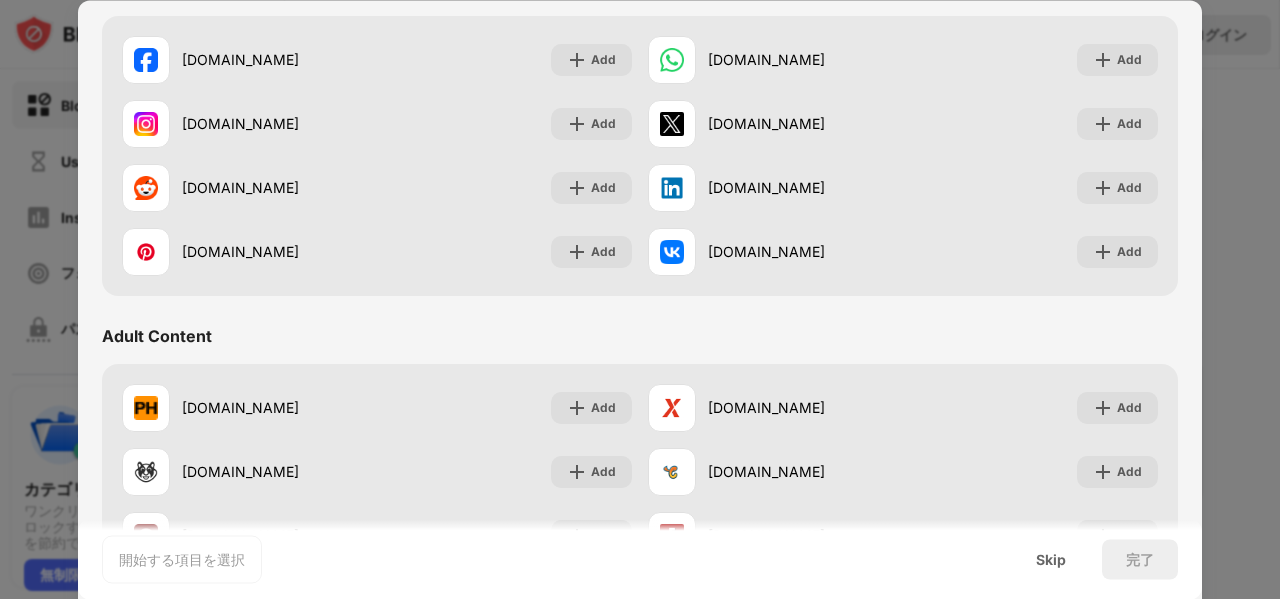 click on "Adult Content" at bounding box center (157, 336) 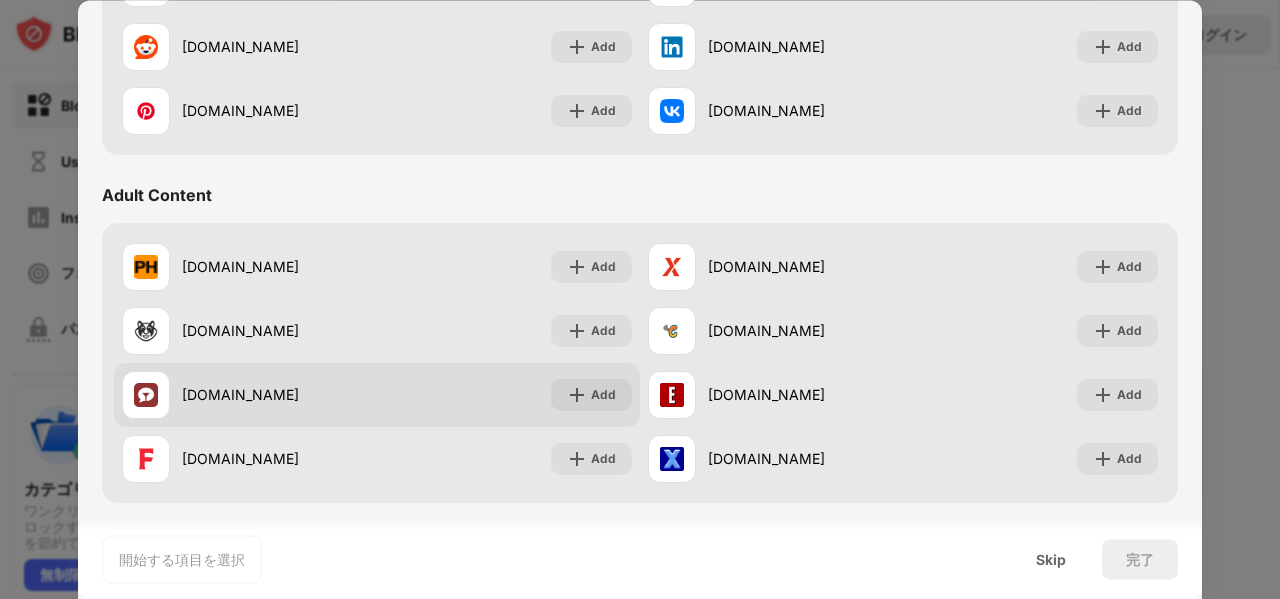 scroll, scrollTop: 800, scrollLeft: 0, axis: vertical 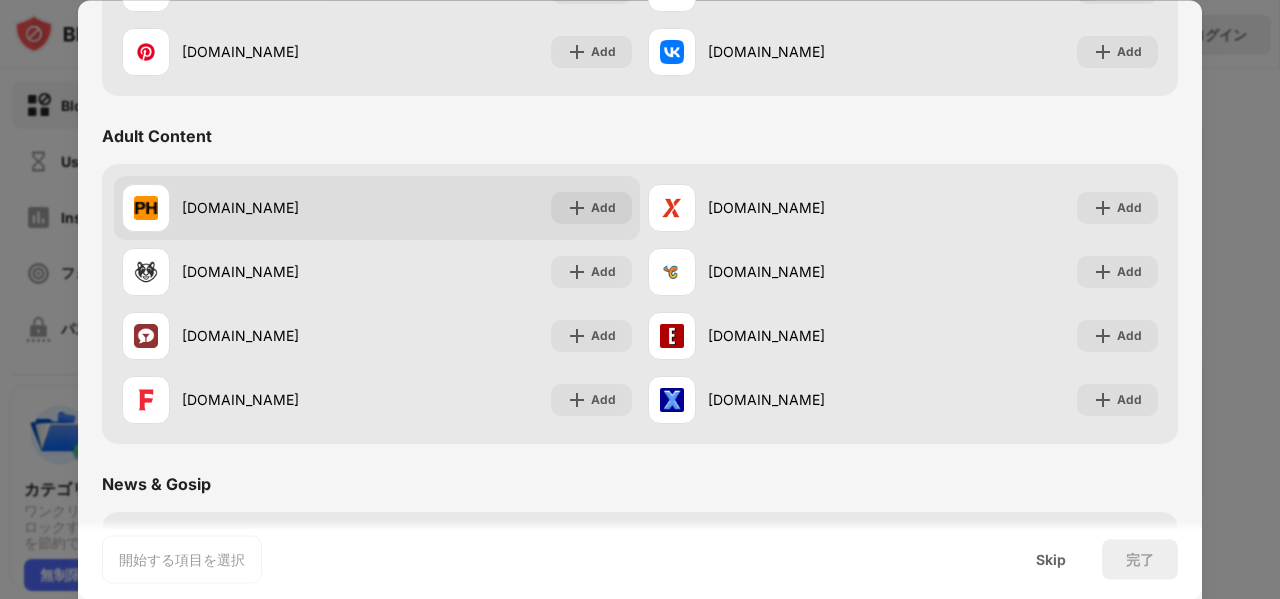 click on "pornhub.com Add" at bounding box center [377, 208] 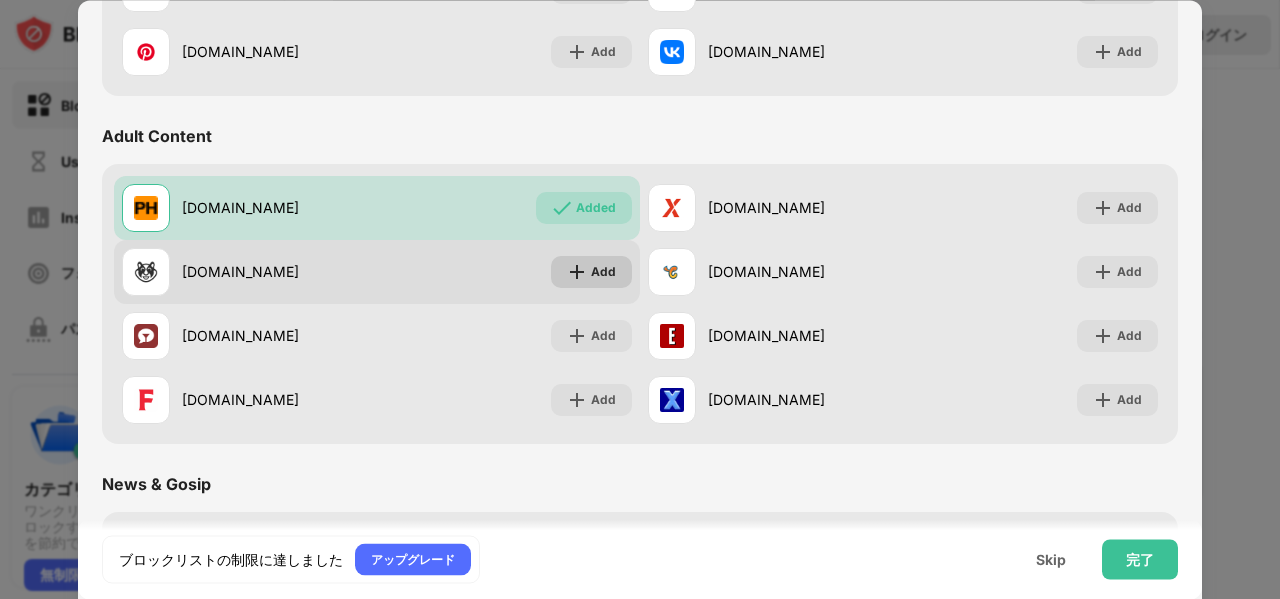 click on "Add" at bounding box center [591, 272] 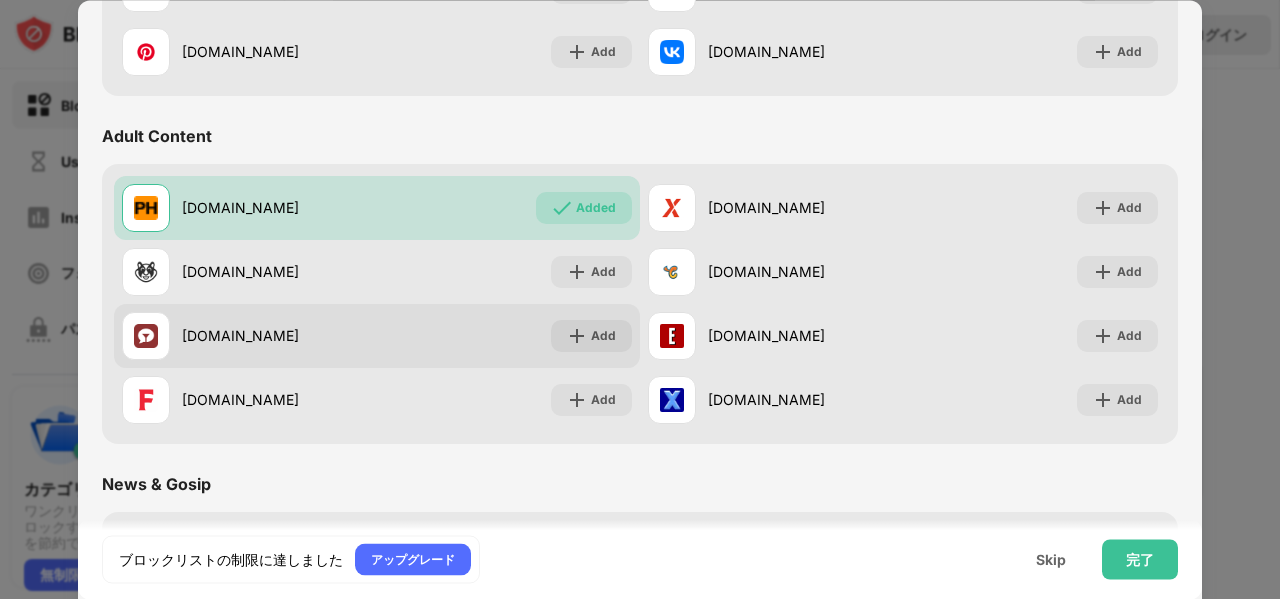 click on "Add" at bounding box center [603, 336] 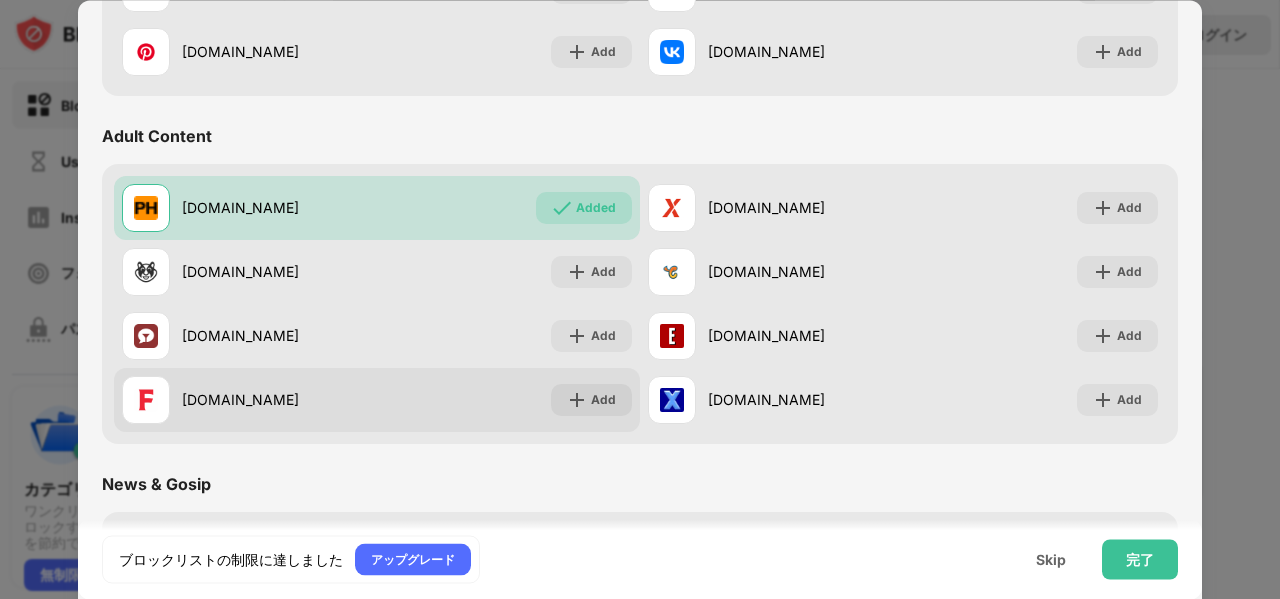 click on "Add" at bounding box center (591, 400) 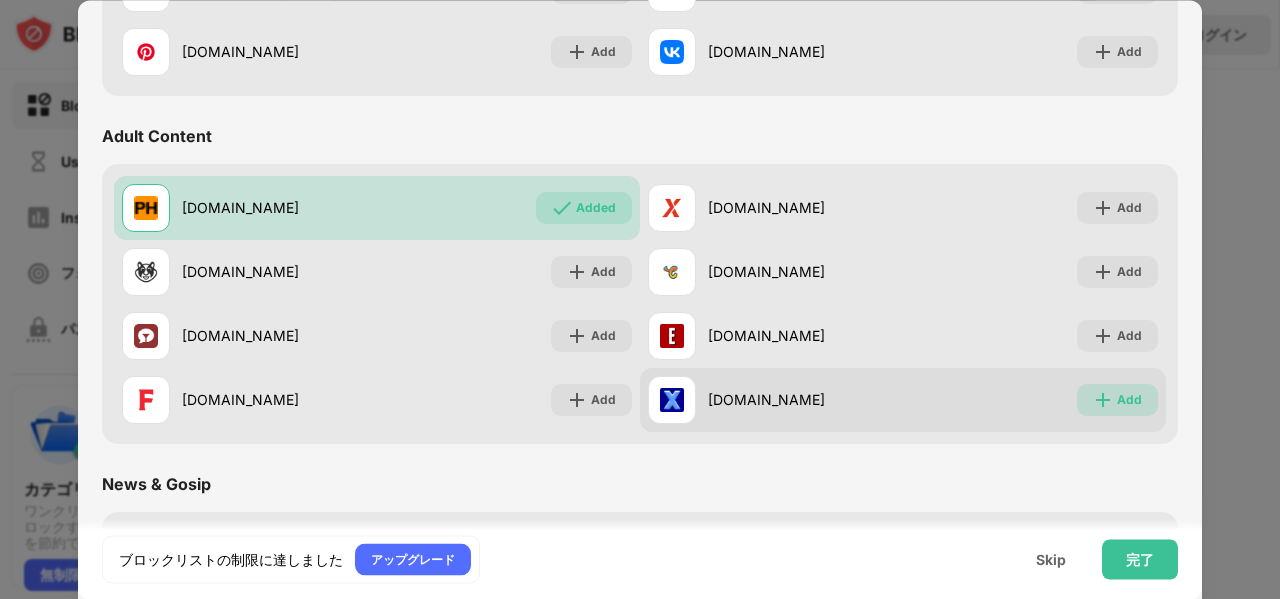 click on "Add" at bounding box center (1117, 400) 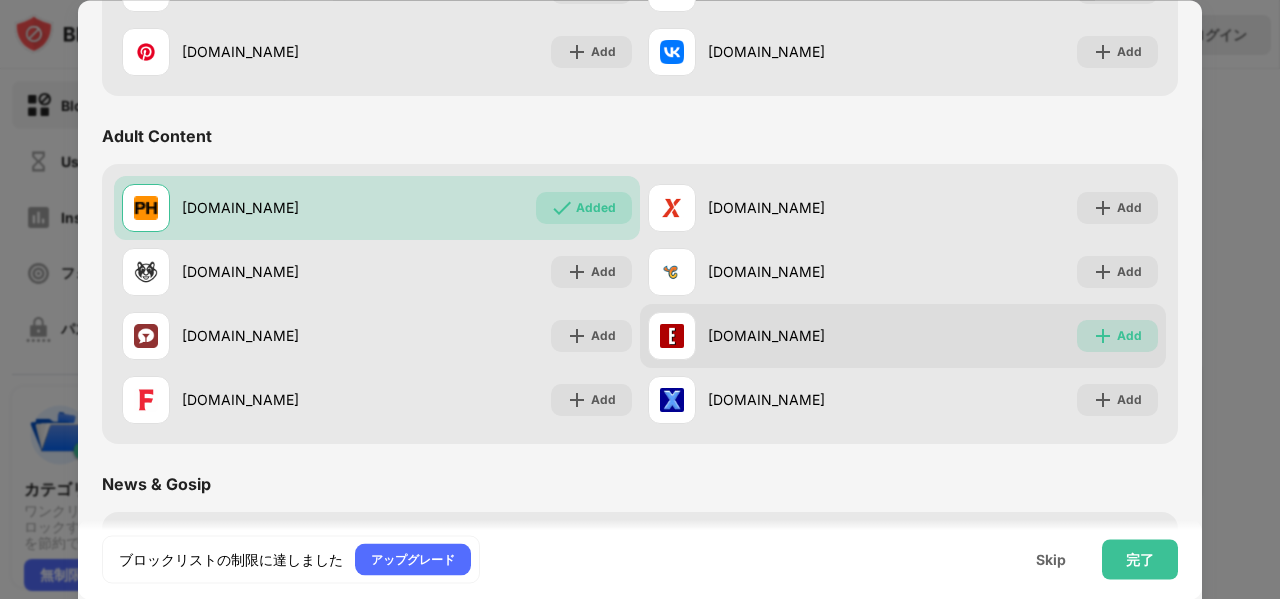 click on "Add" at bounding box center (1129, 336) 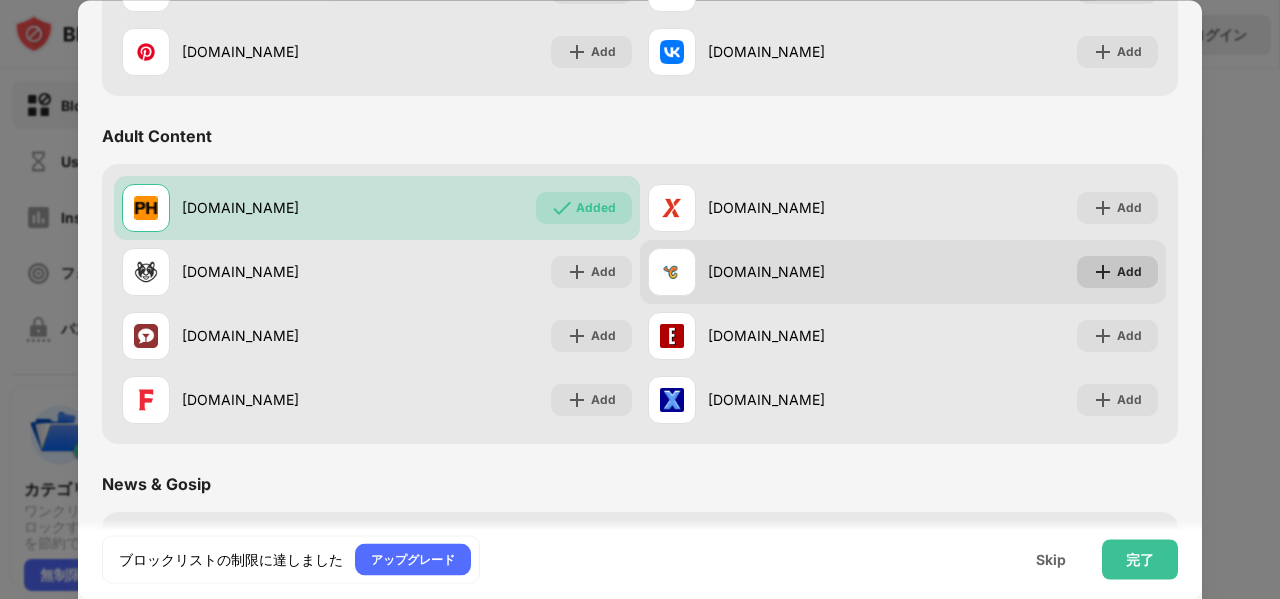 click on "Add" at bounding box center (1129, 272) 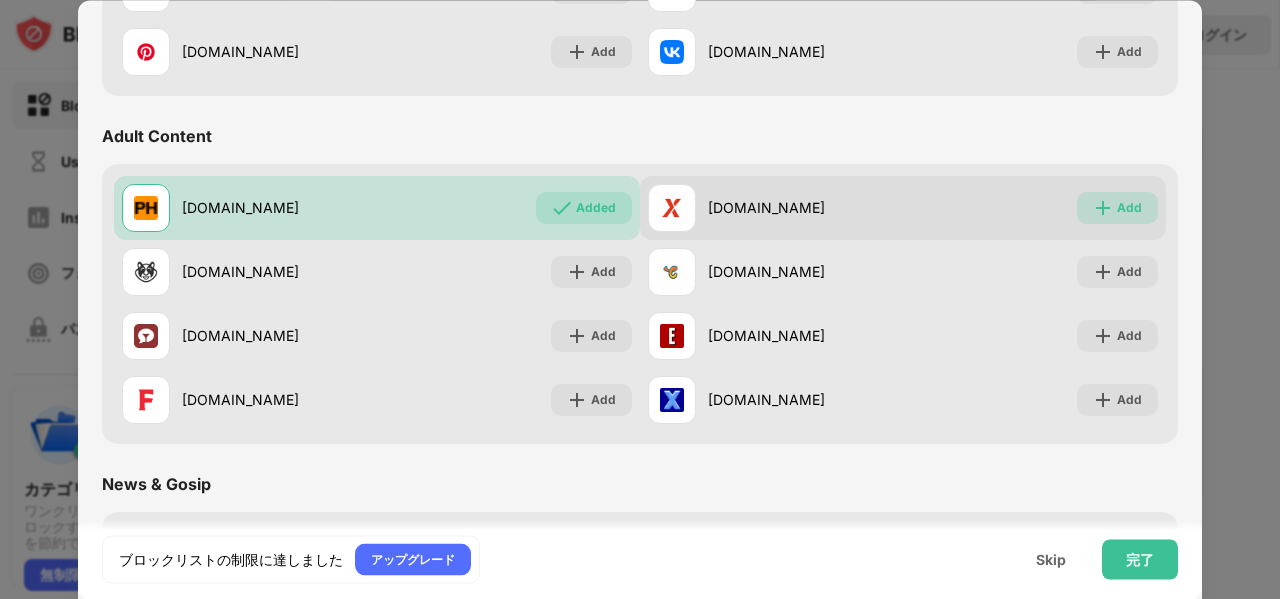 click on "Add" at bounding box center [1117, 208] 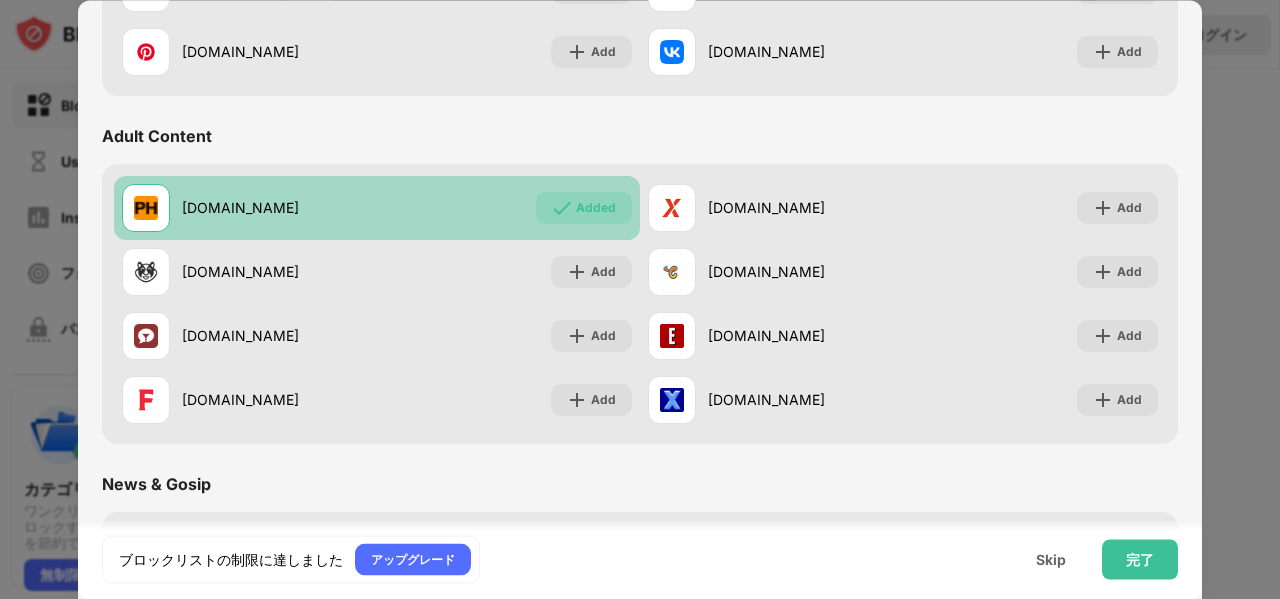 click on "Added" at bounding box center [596, 208] 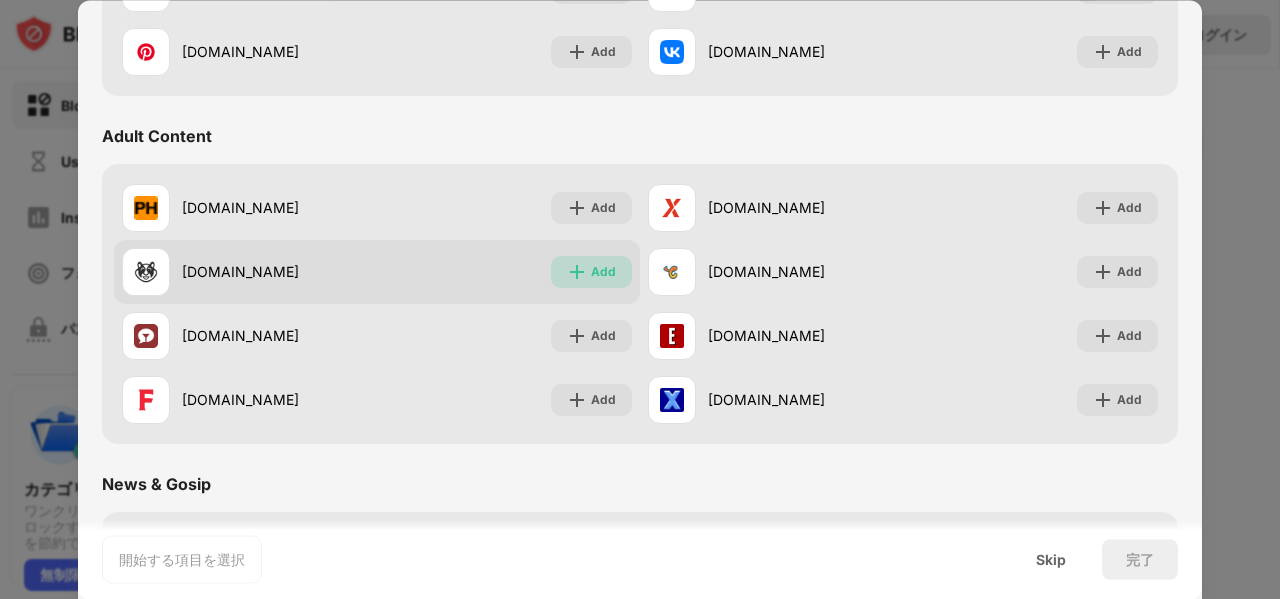 click on "Add" at bounding box center [603, 272] 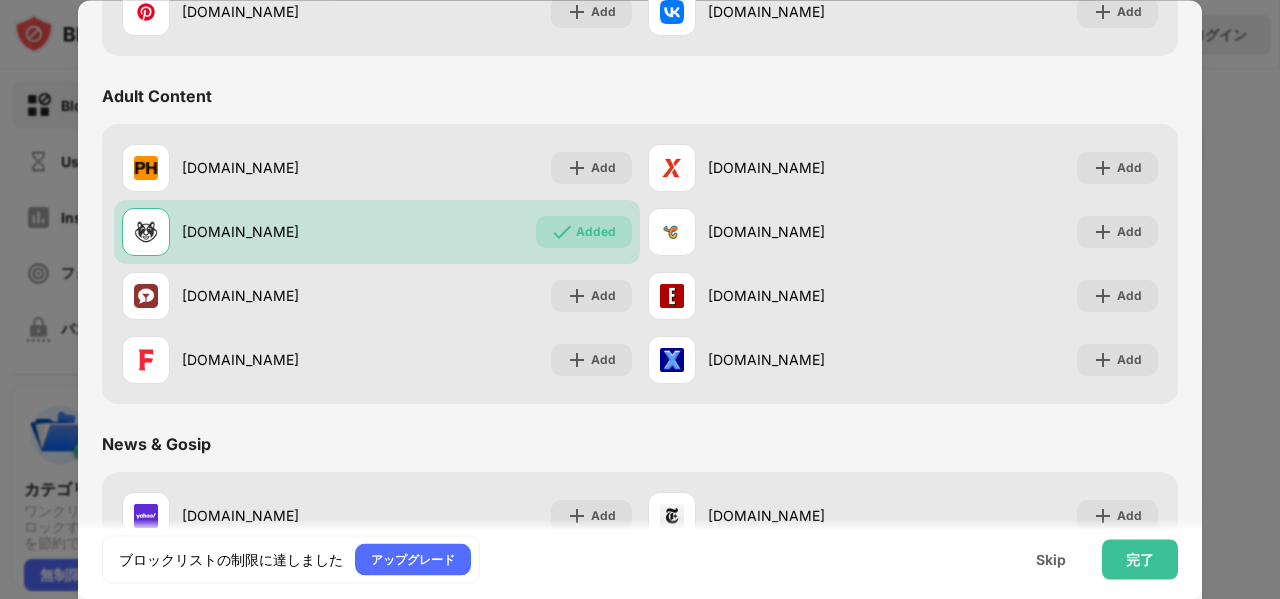 scroll, scrollTop: 1000, scrollLeft: 0, axis: vertical 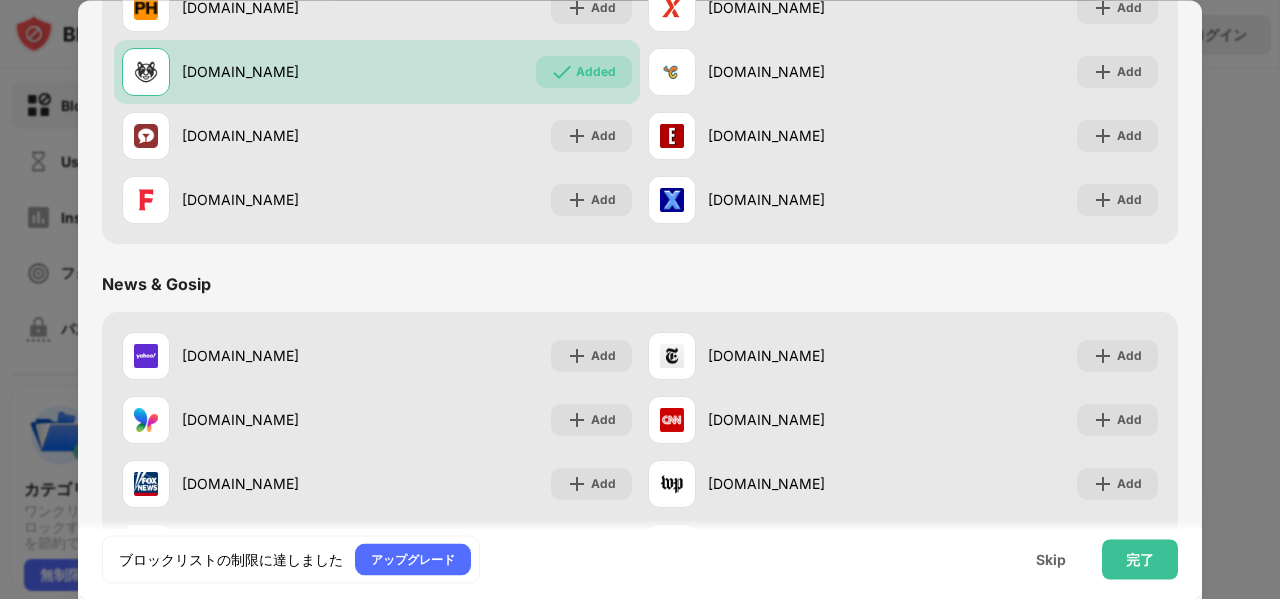 click at bounding box center [640, 299] 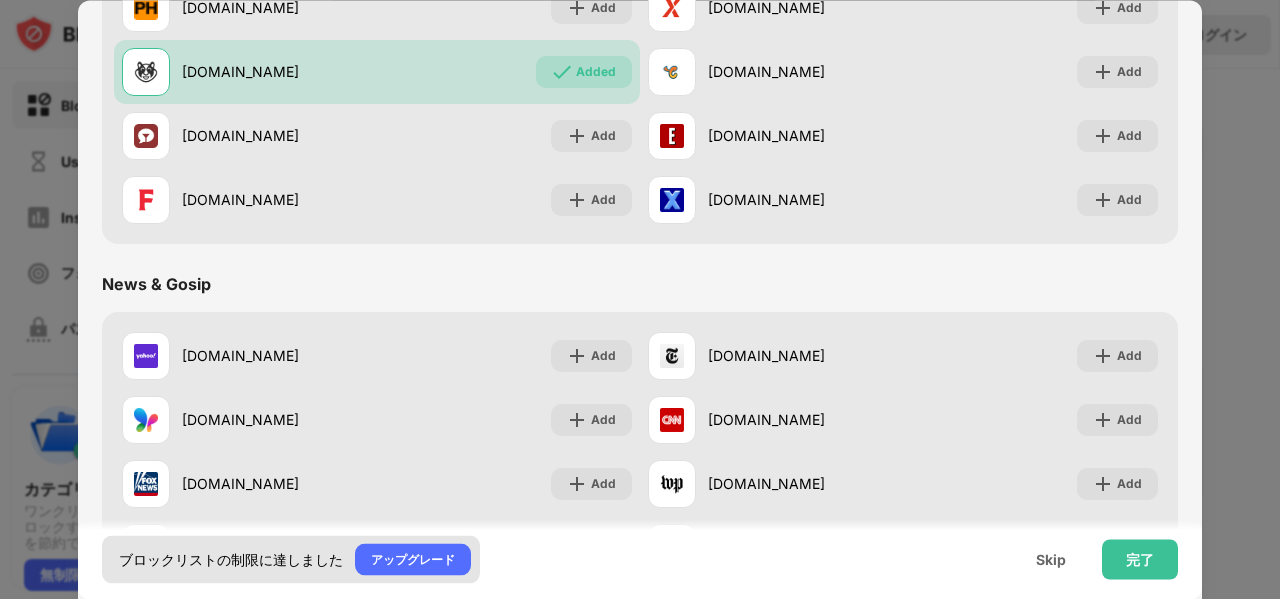 click on "ブロックリストの制限に達しました" at bounding box center (231, 559) 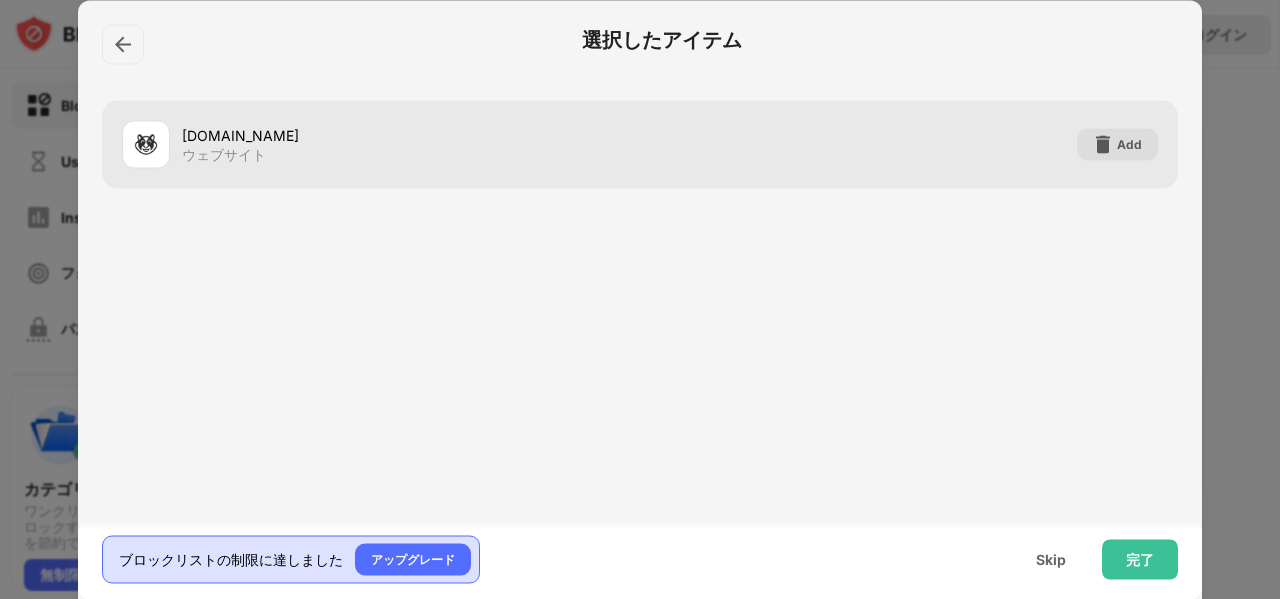 scroll, scrollTop: 0, scrollLeft: 0, axis: both 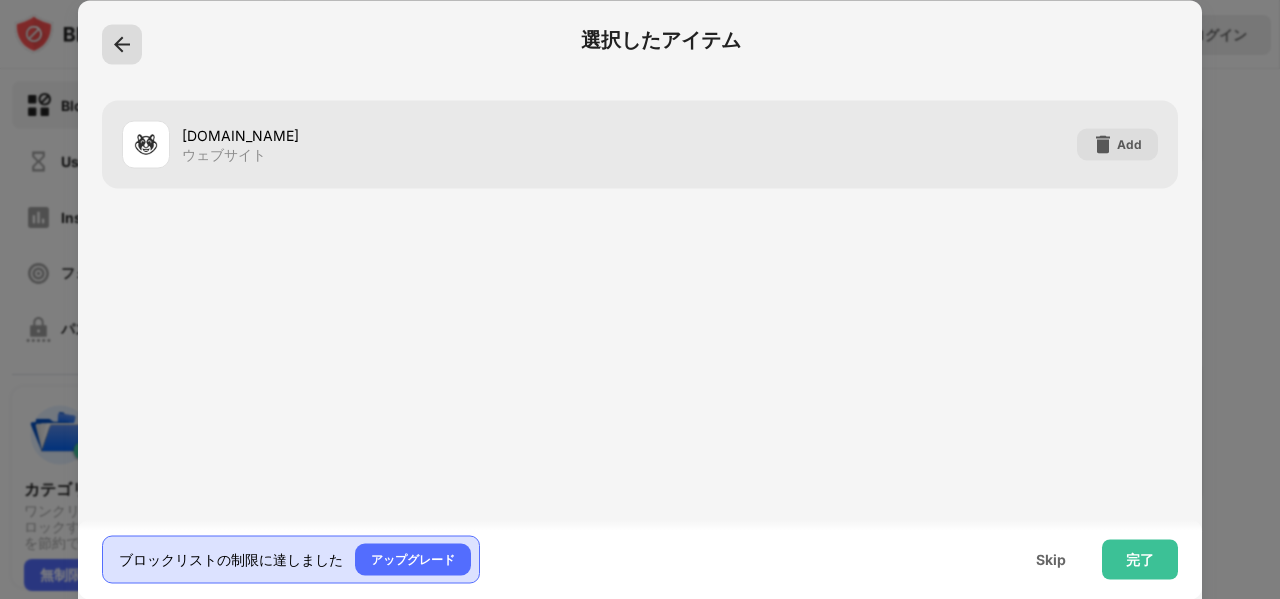 click at bounding box center [122, 44] 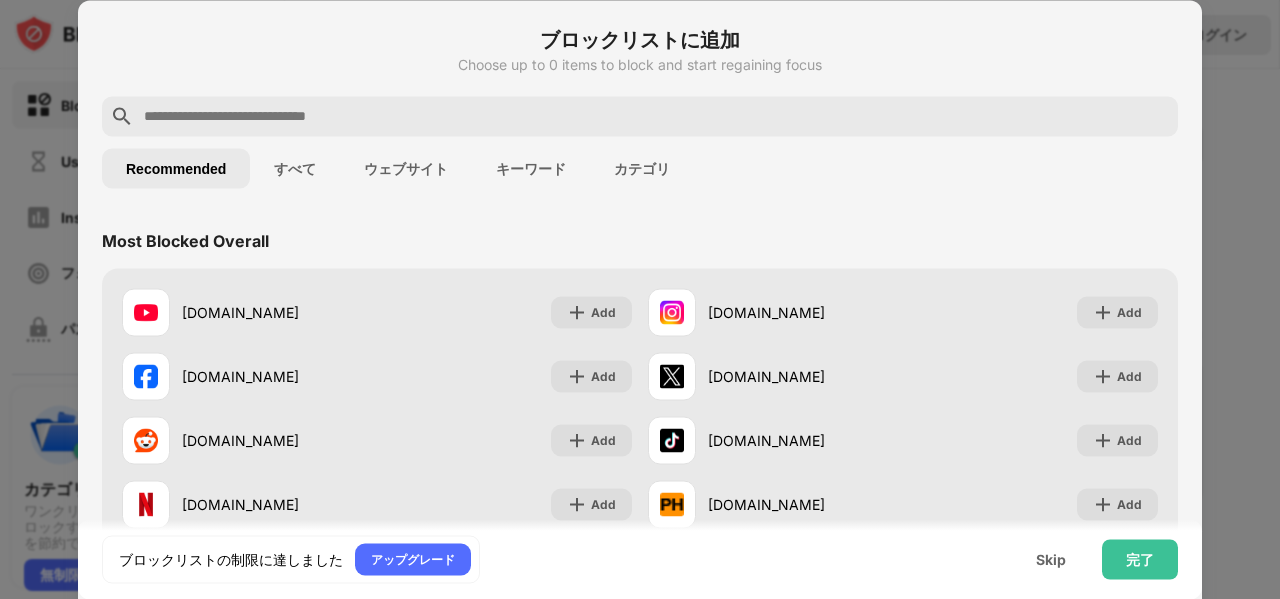 click at bounding box center (640, 299) 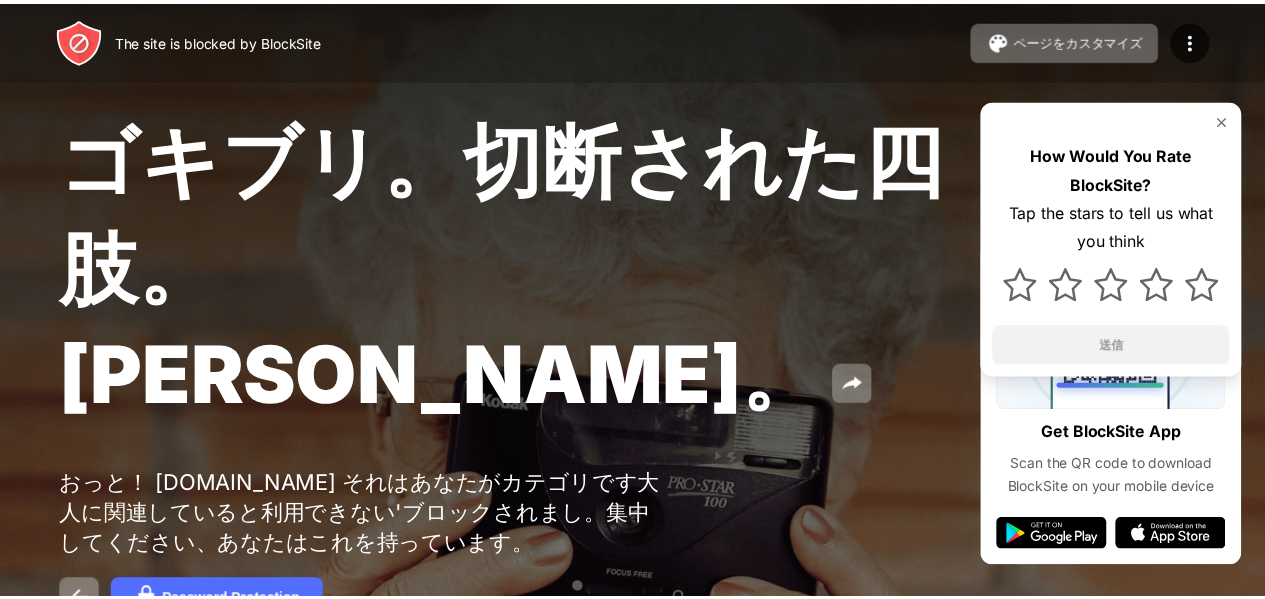 scroll, scrollTop: 0, scrollLeft: 0, axis: both 